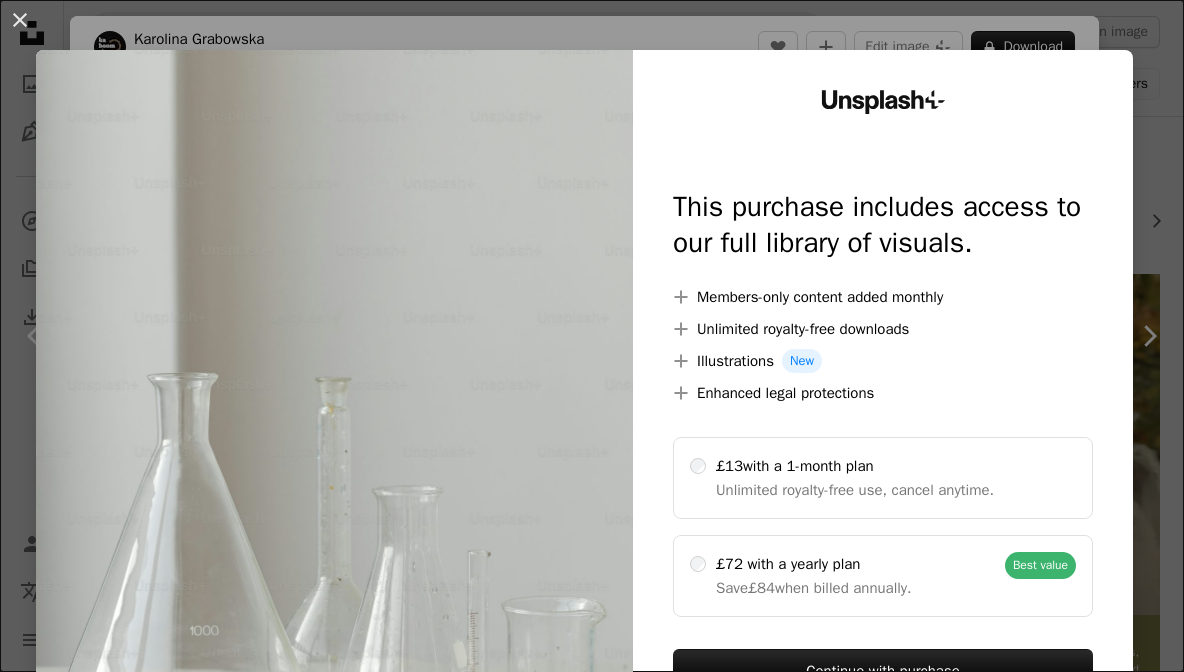 scroll, scrollTop: 6864, scrollLeft: 0, axis: vertical 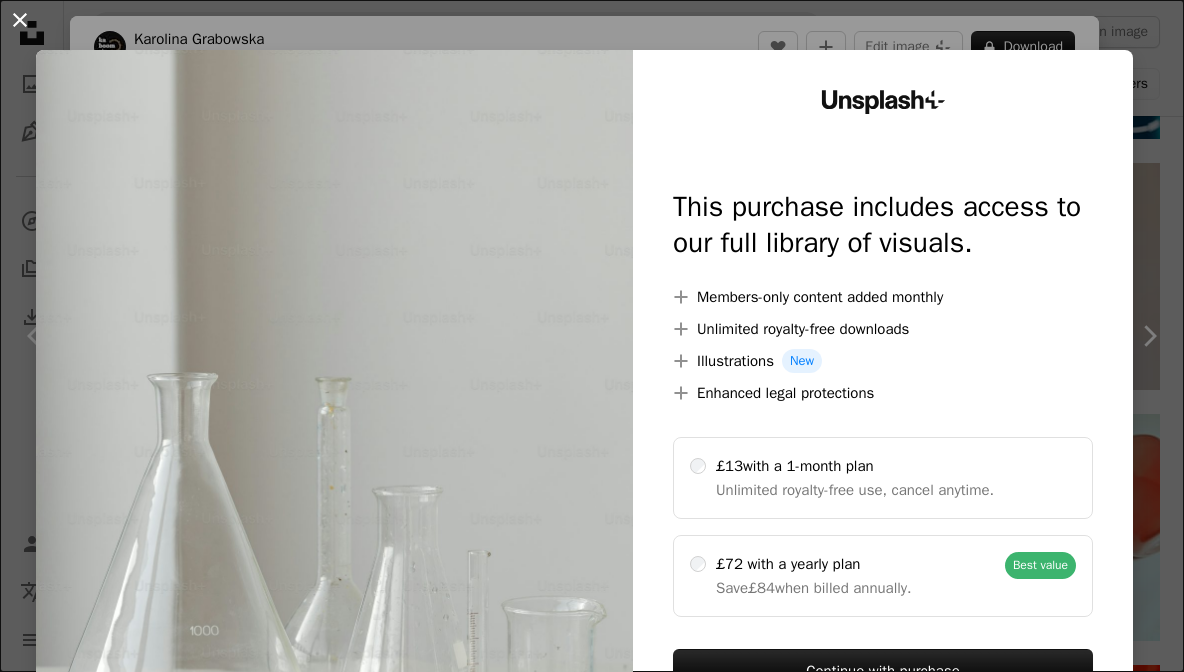 click on "An X shape" at bounding box center (20, 20) 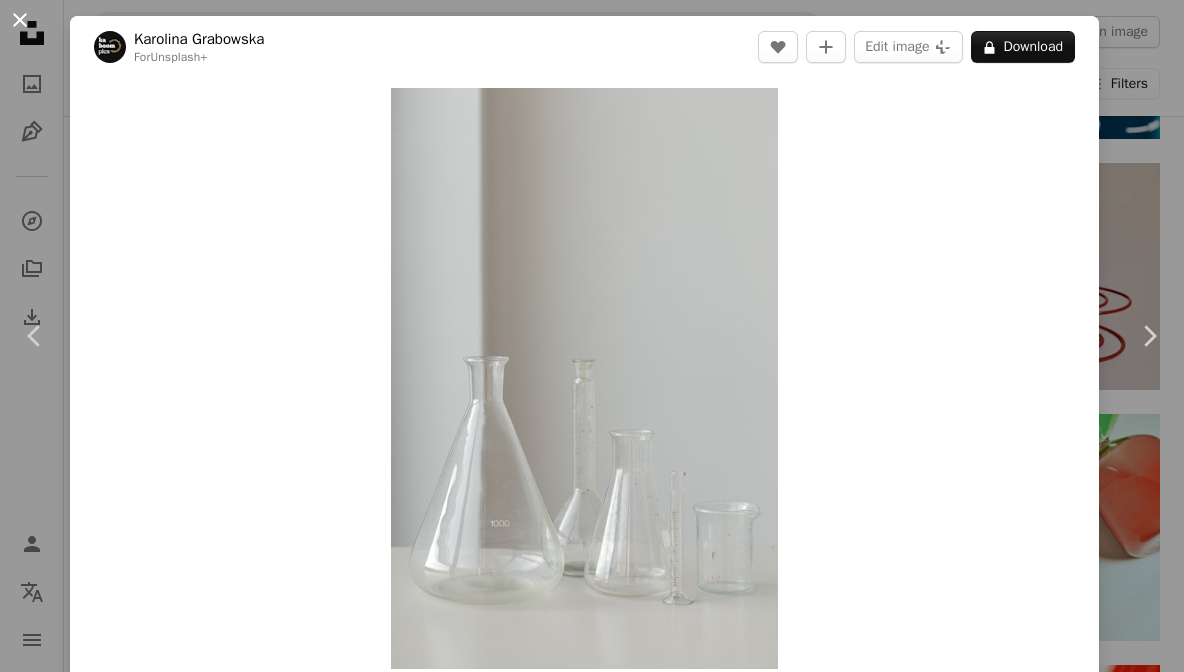 click on "An X shape" at bounding box center [20, 20] 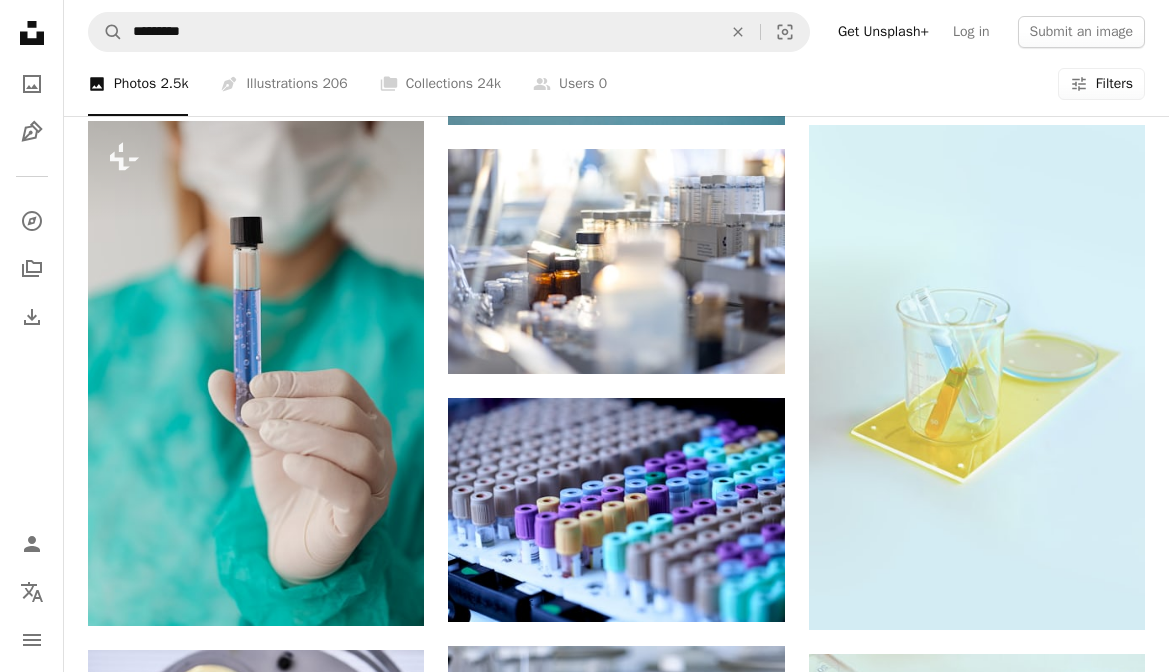 scroll, scrollTop: 0, scrollLeft: 0, axis: both 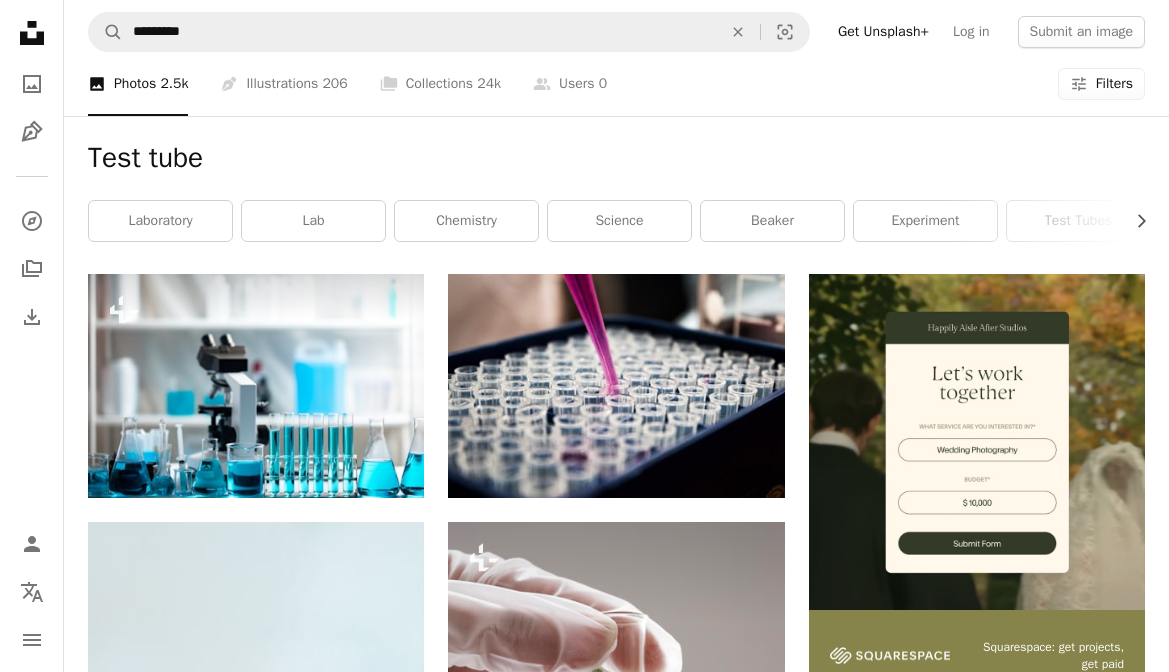 click on "Unsplash logo Unsplash Home" 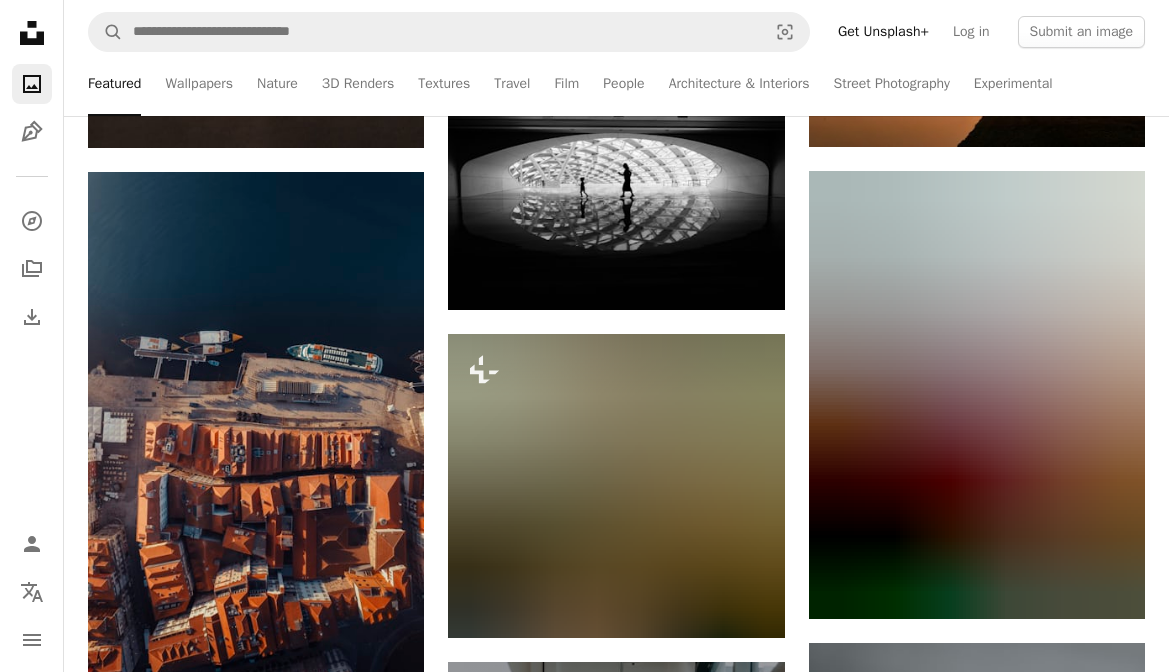 scroll, scrollTop: 1142, scrollLeft: 0, axis: vertical 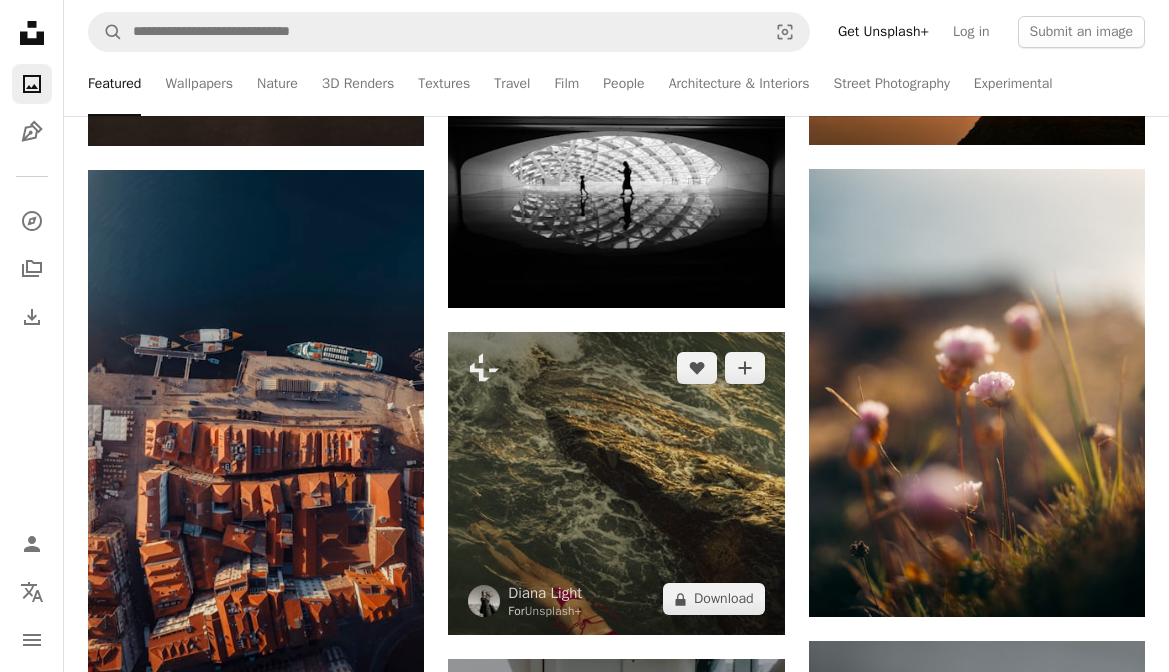 click at bounding box center [616, 484] 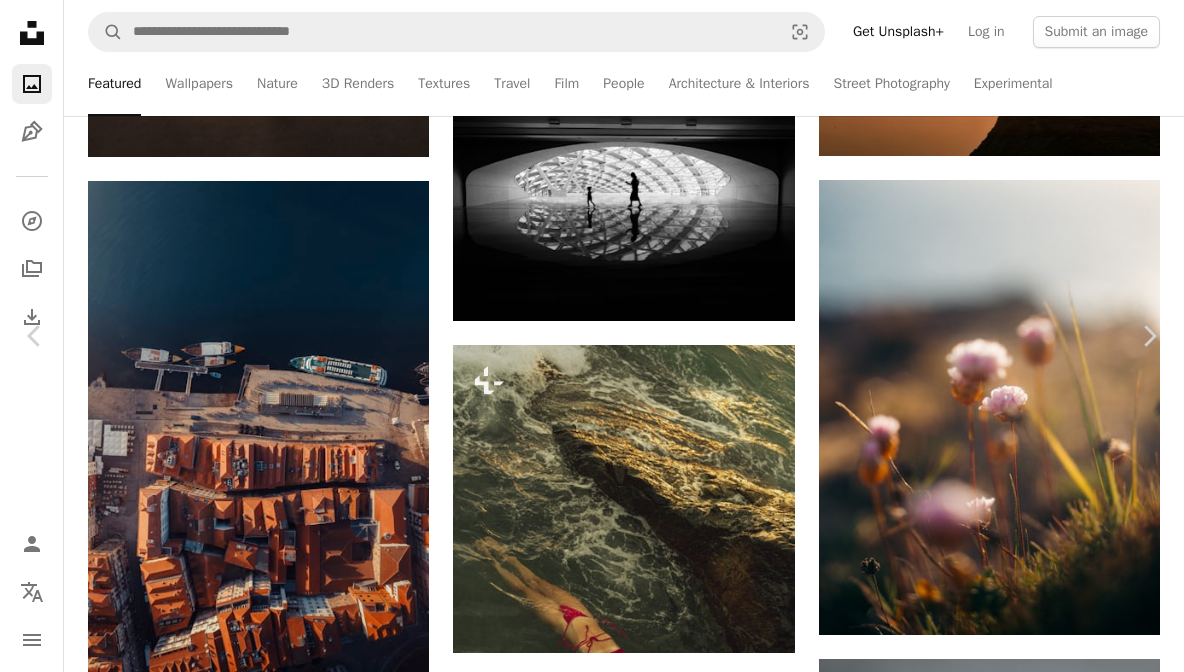 click on "An X shape" at bounding box center [20, 20] 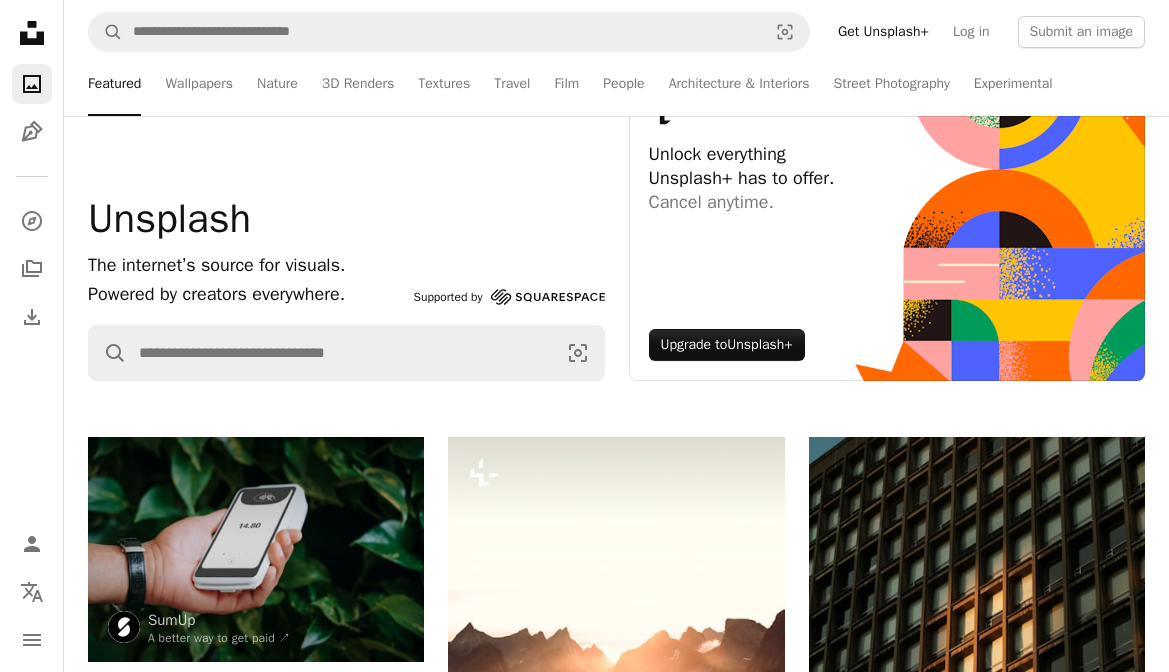 scroll, scrollTop: 0, scrollLeft: 0, axis: both 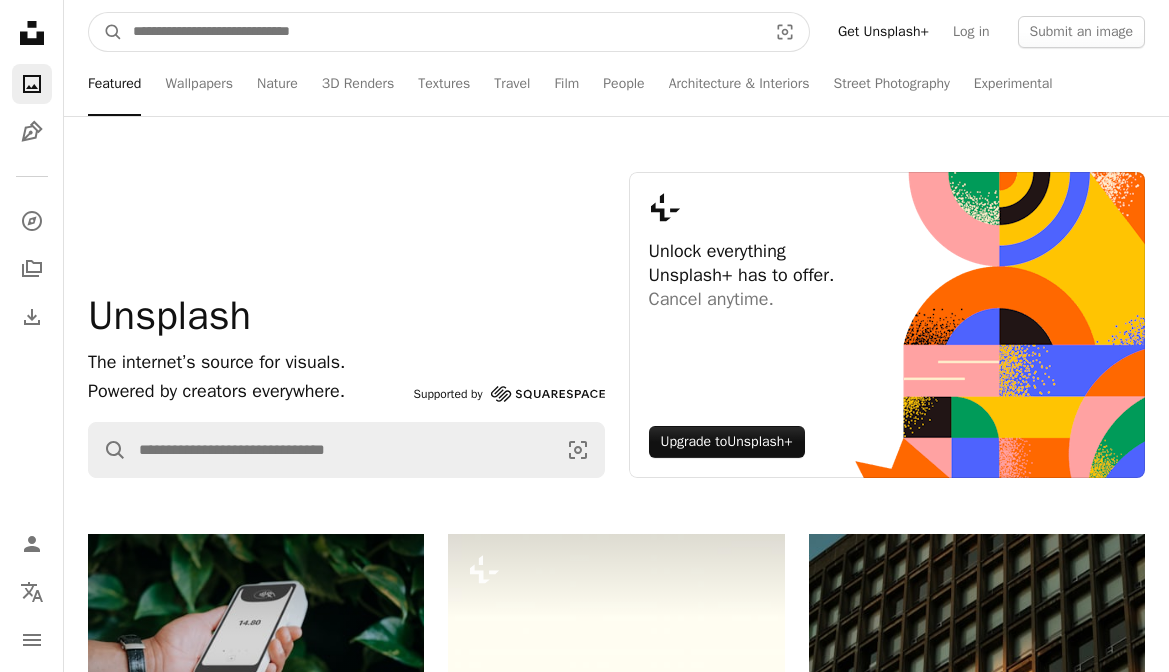 click at bounding box center [442, 32] 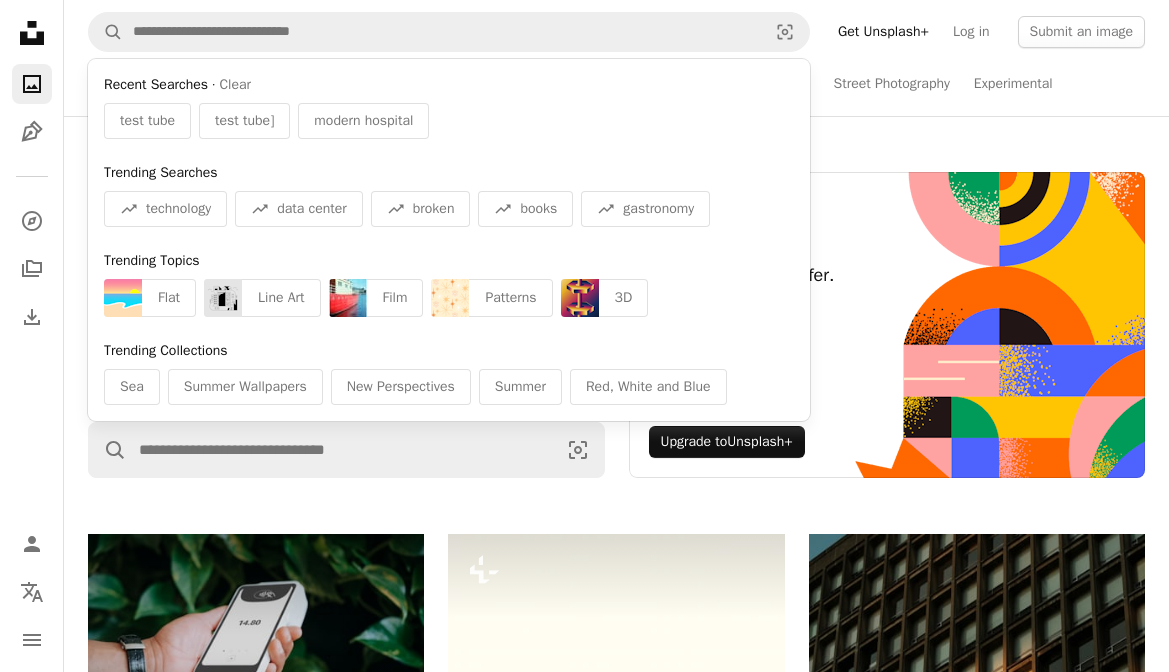 click on "Get Unsplash+" at bounding box center [883, 32] 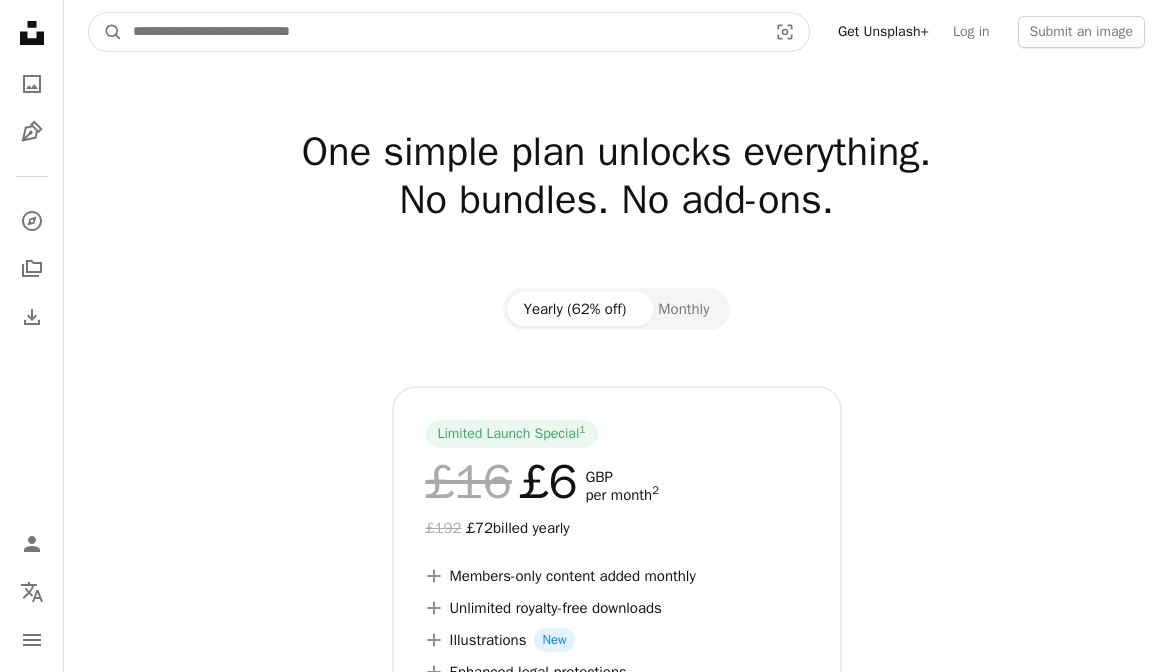 click at bounding box center (442, 32) 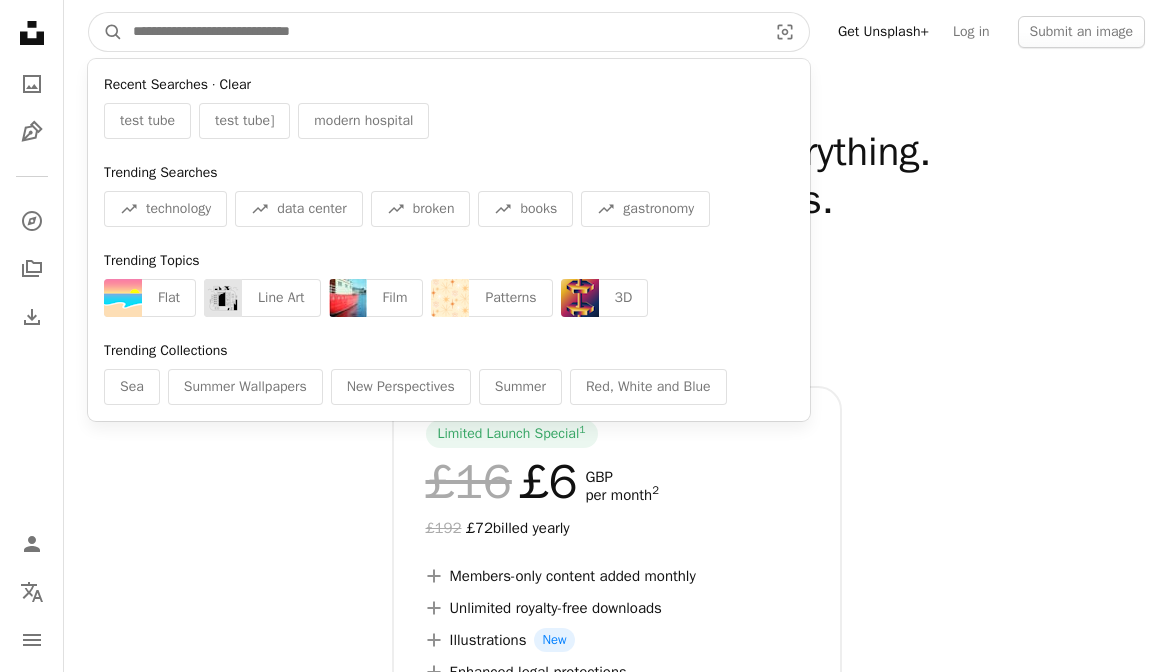 click on "Clear" at bounding box center [235, 85] 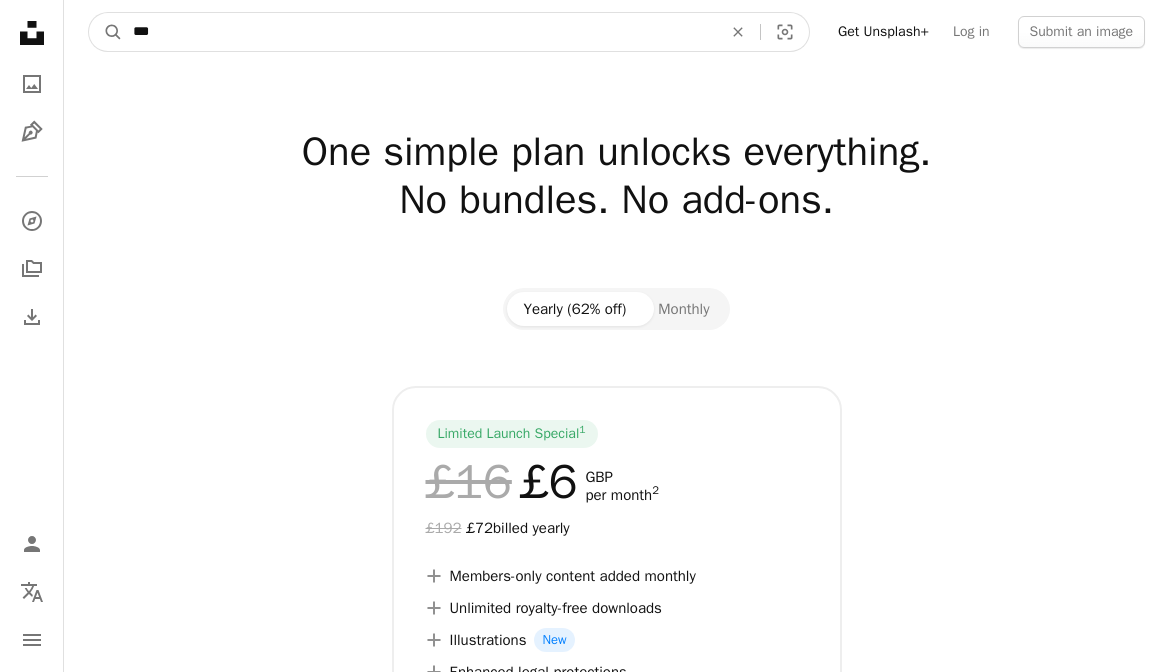 type on "****" 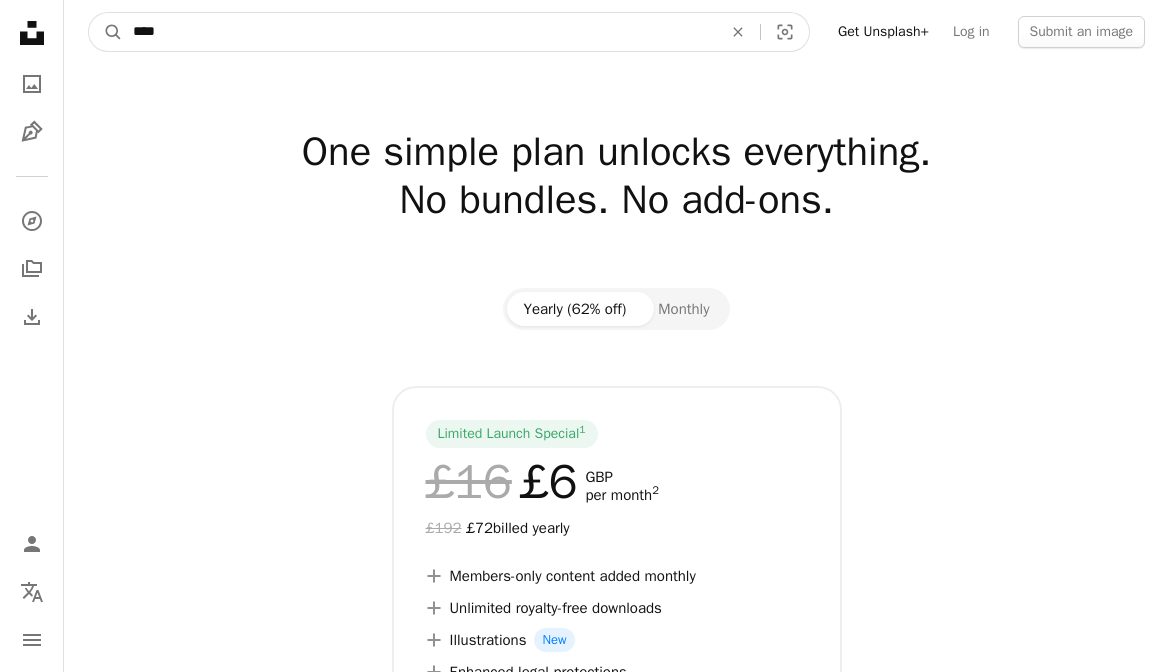 click on "A magnifying glass" at bounding box center [106, 32] 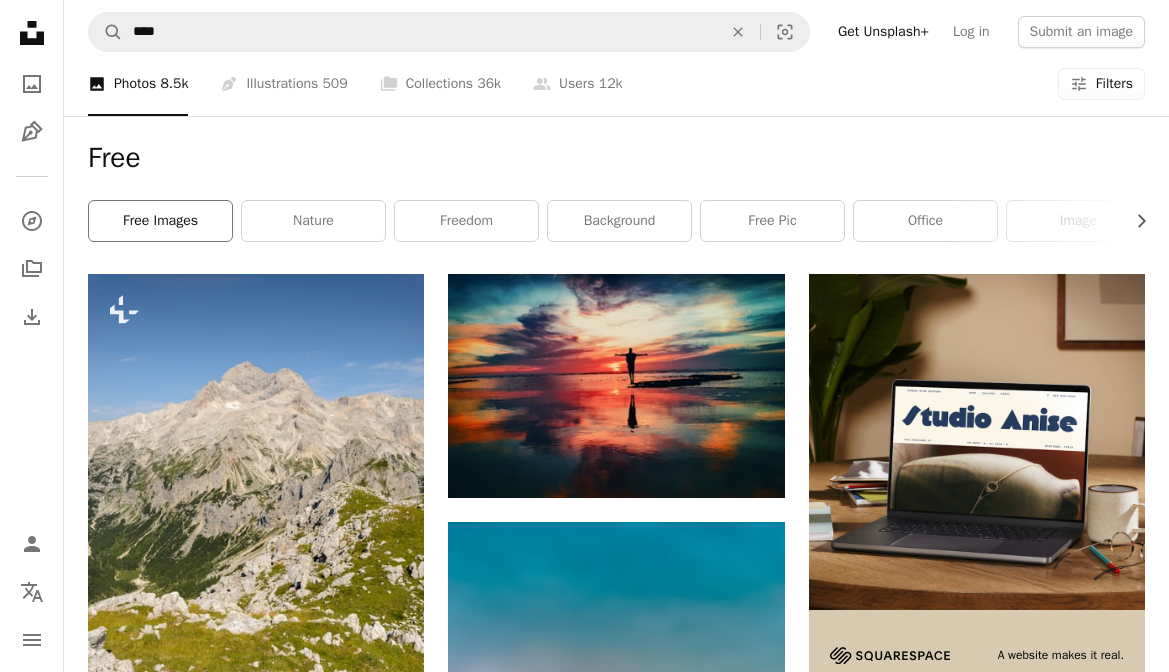 click on "free images" at bounding box center [160, 221] 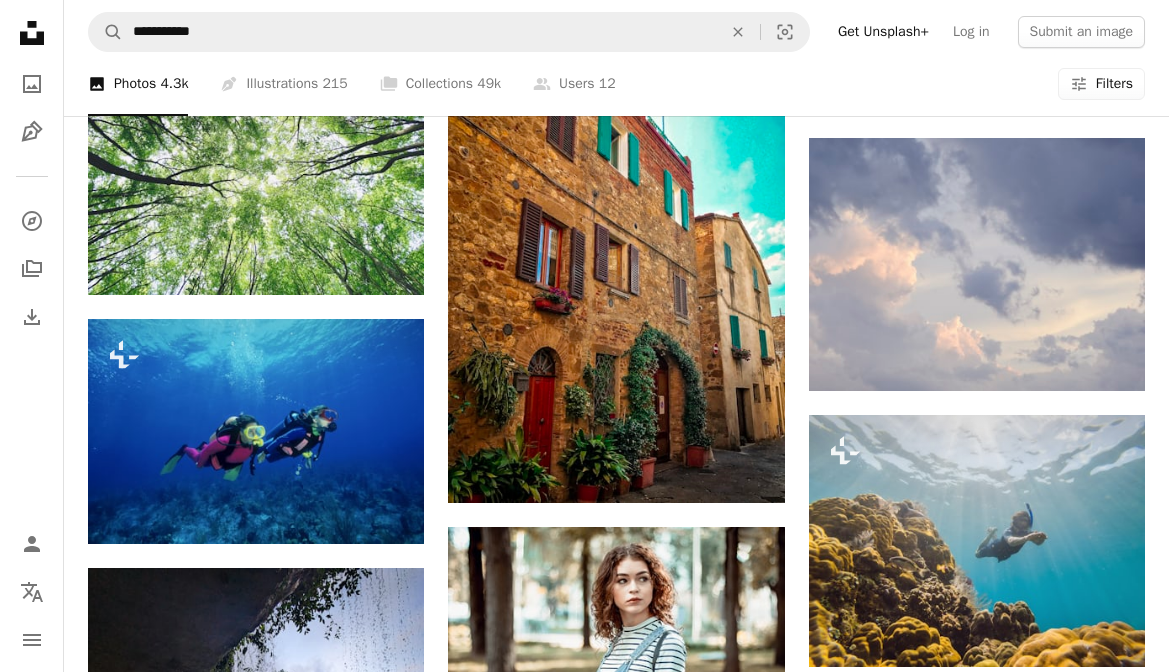 scroll, scrollTop: 1520, scrollLeft: 0, axis: vertical 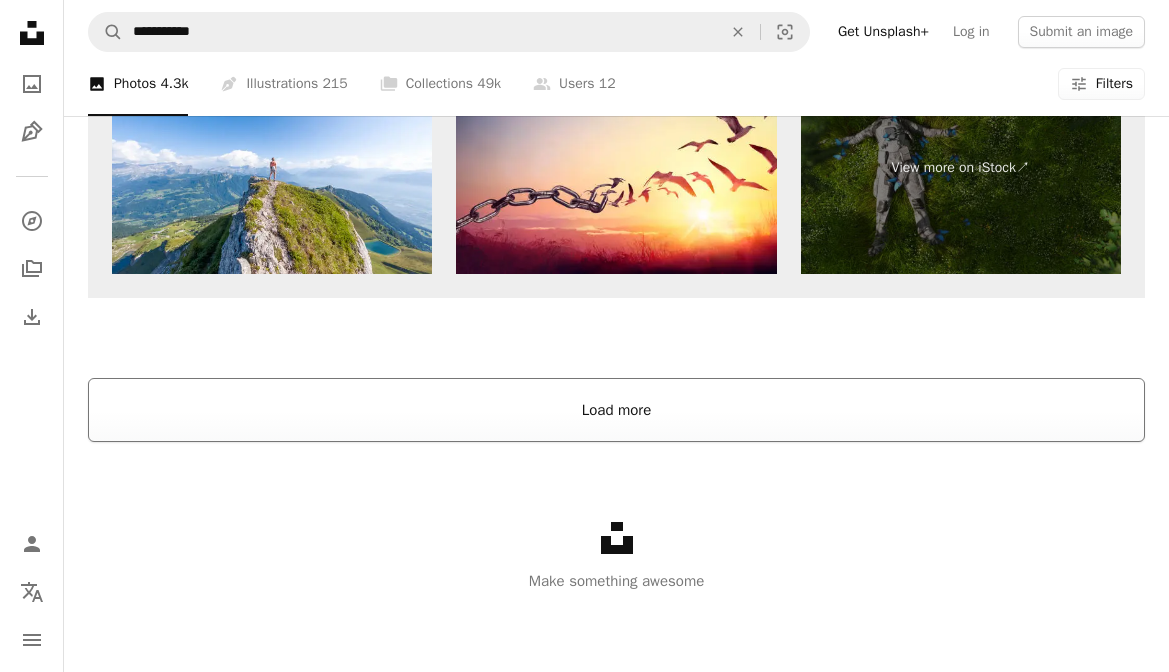 click on "Load more" at bounding box center [616, 410] 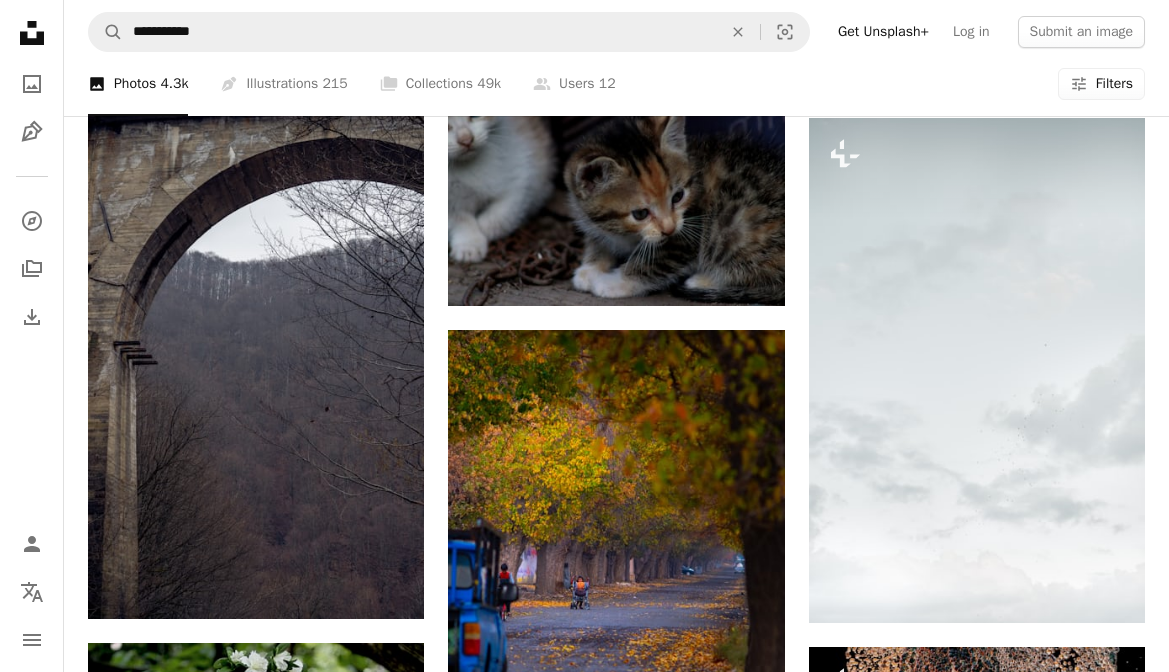 scroll, scrollTop: 11612, scrollLeft: 0, axis: vertical 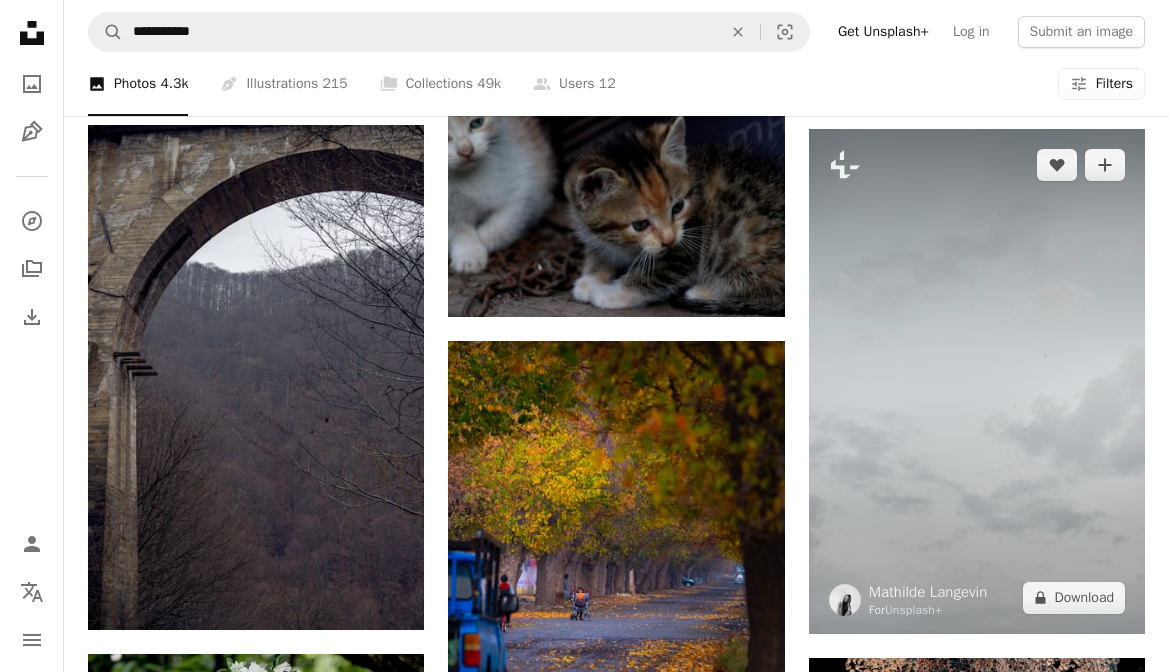 click at bounding box center [977, 381] 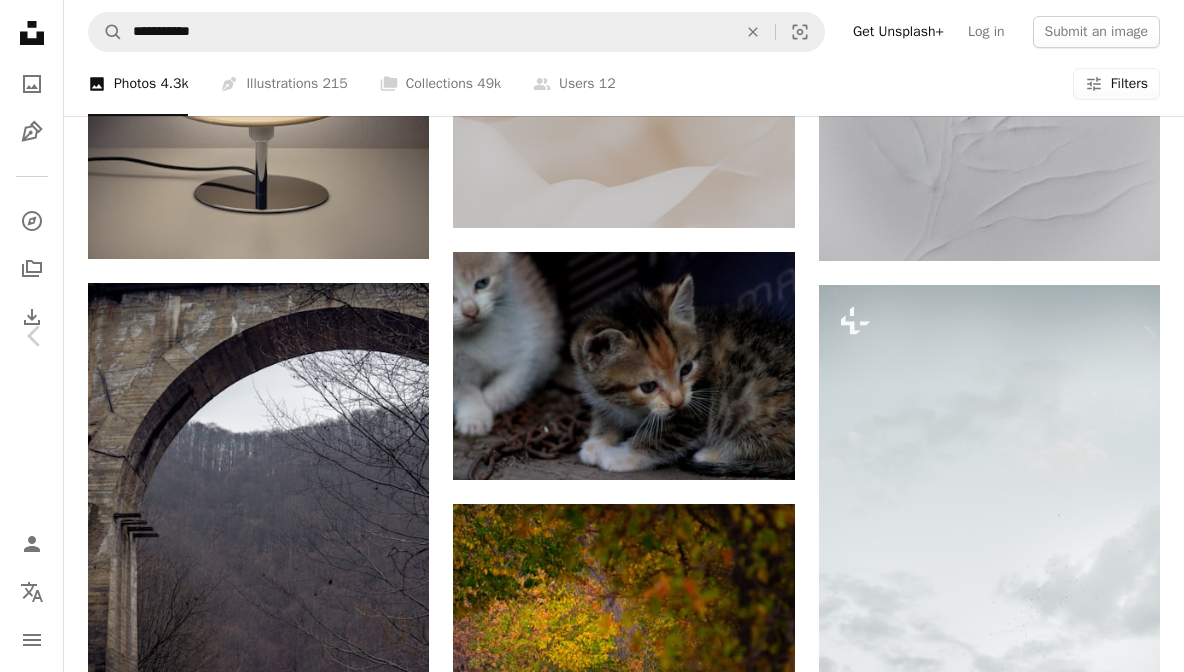 click on "An X shape" at bounding box center [20, 20] 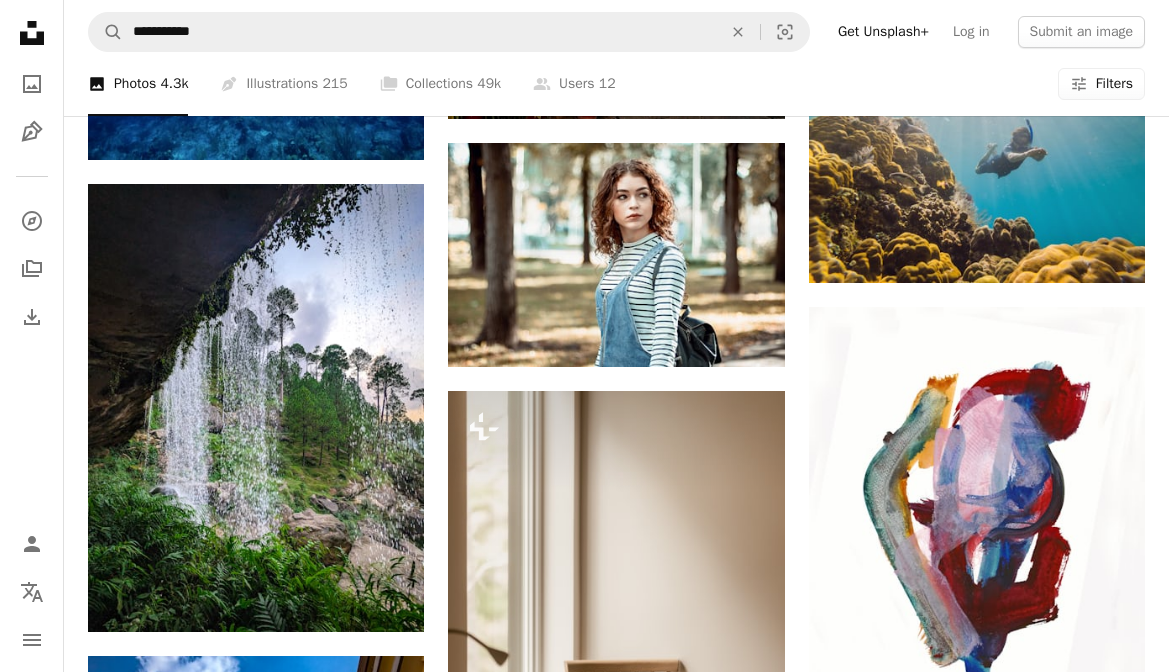 scroll, scrollTop: 1946, scrollLeft: 0, axis: vertical 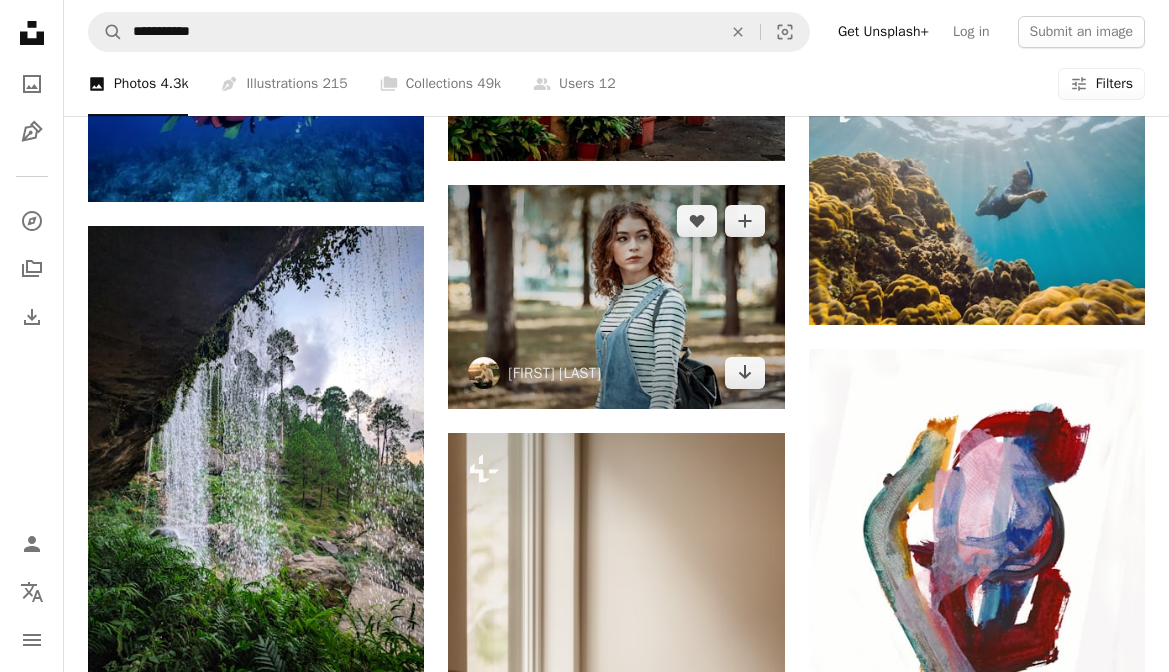 click at bounding box center (616, 297) 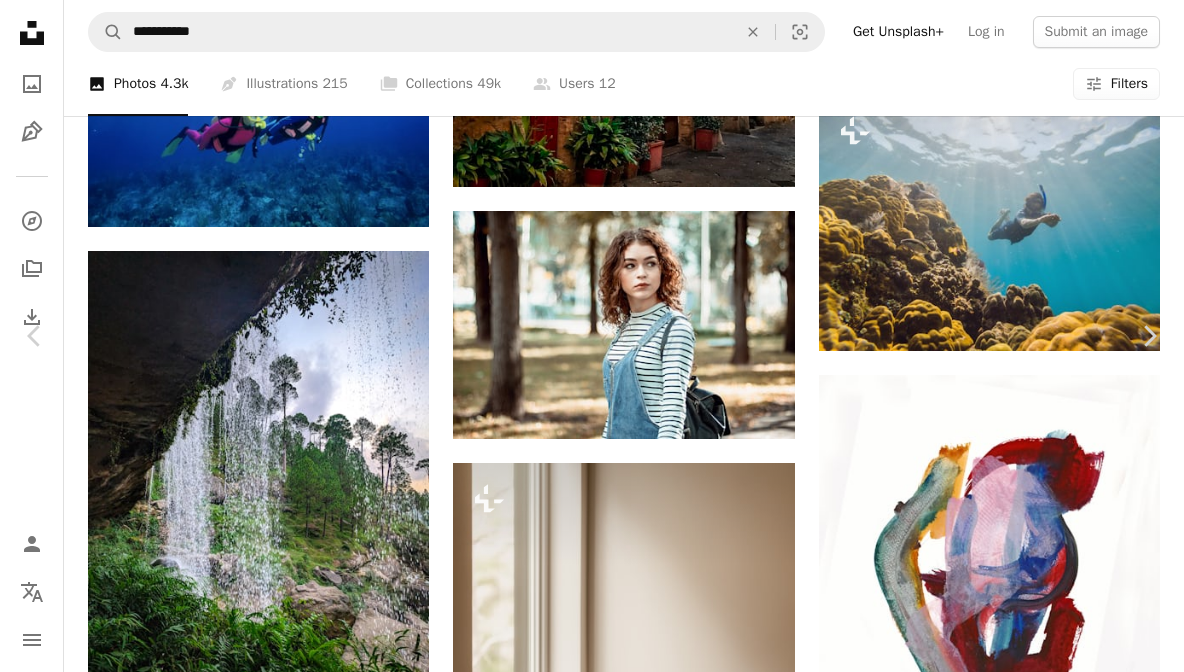 click on "An X shape" at bounding box center [20, 20] 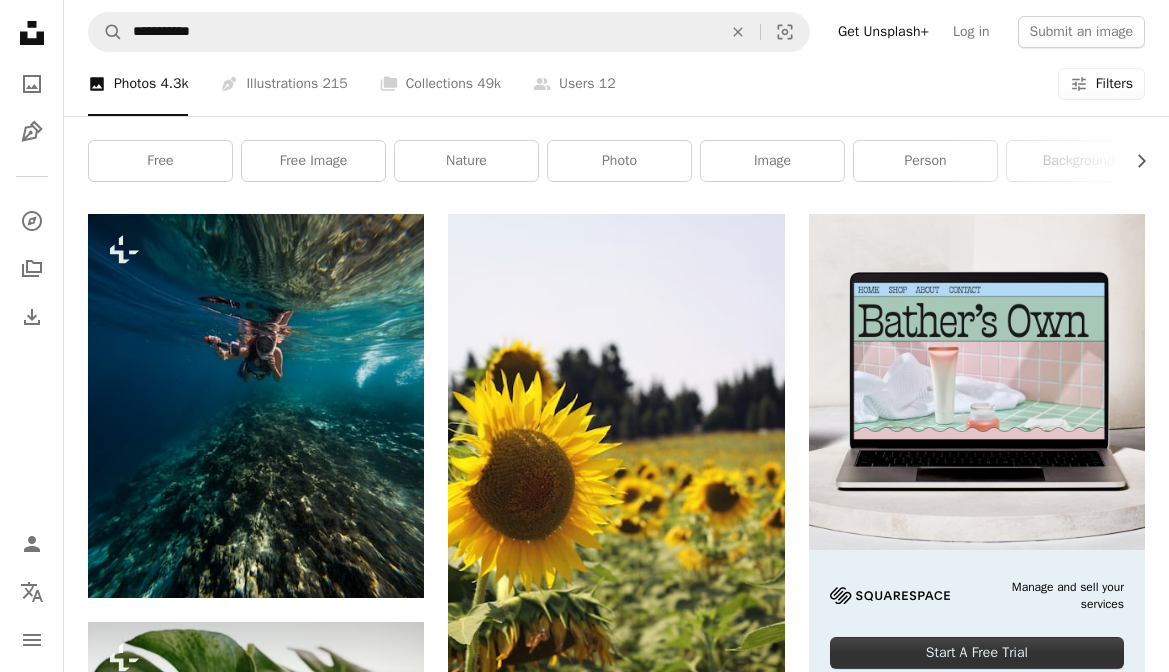 scroll, scrollTop: 0, scrollLeft: 0, axis: both 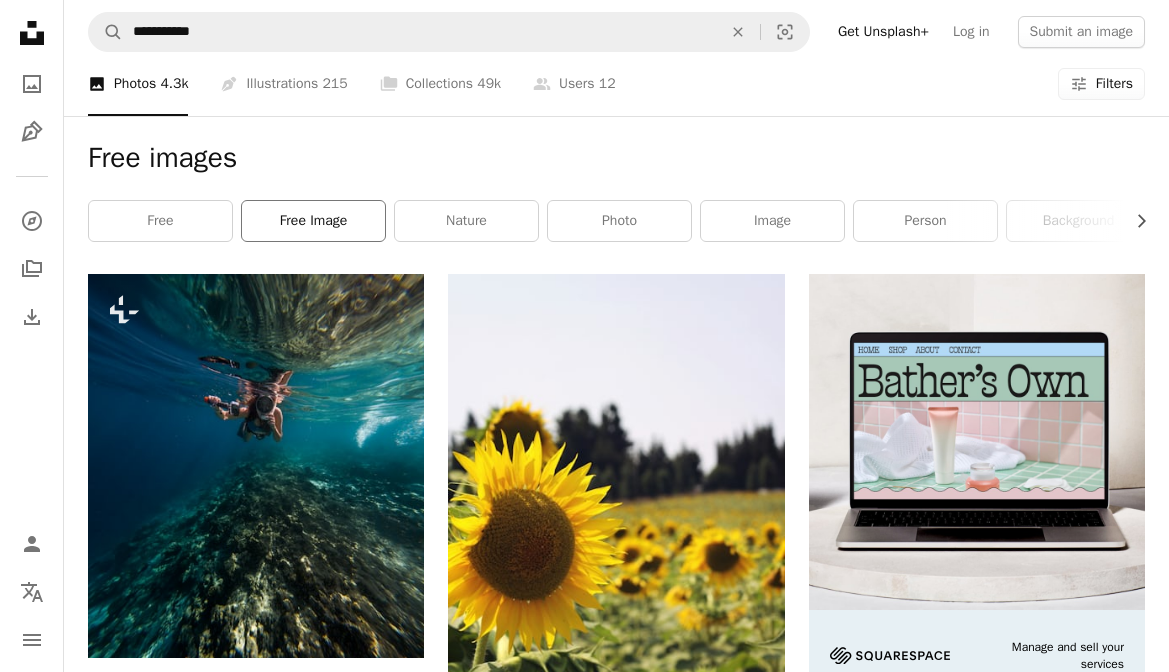 click on "free image" at bounding box center [313, 221] 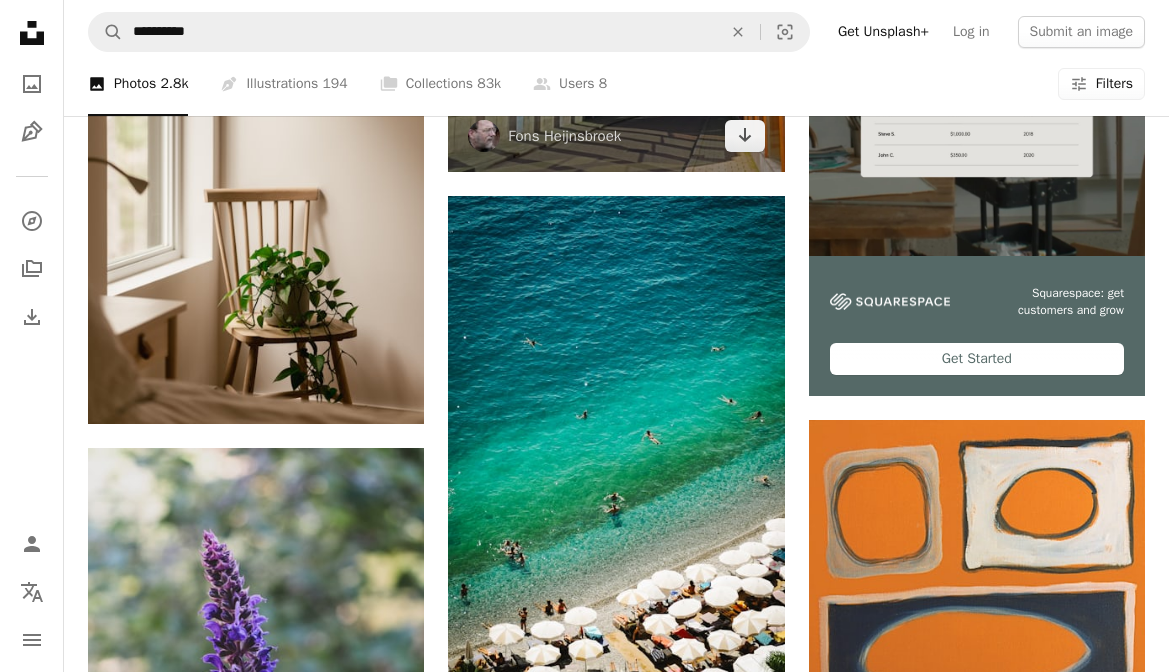 scroll, scrollTop: 0, scrollLeft: 0, axis: both 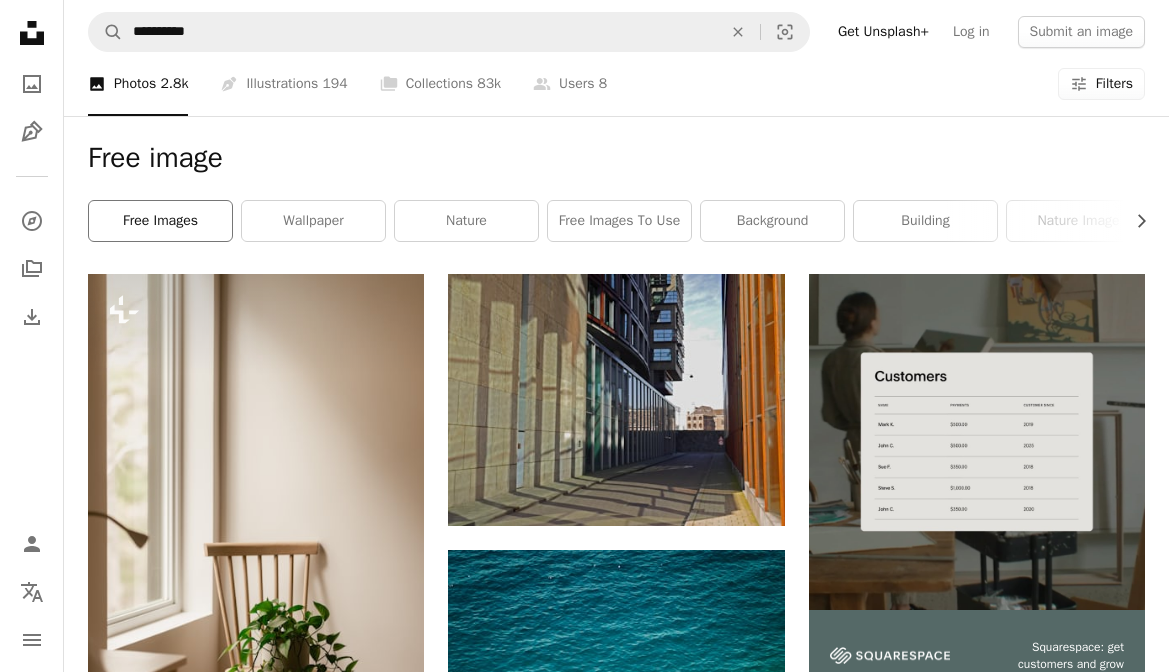 click on "free images" at bounding box center [160, 221] 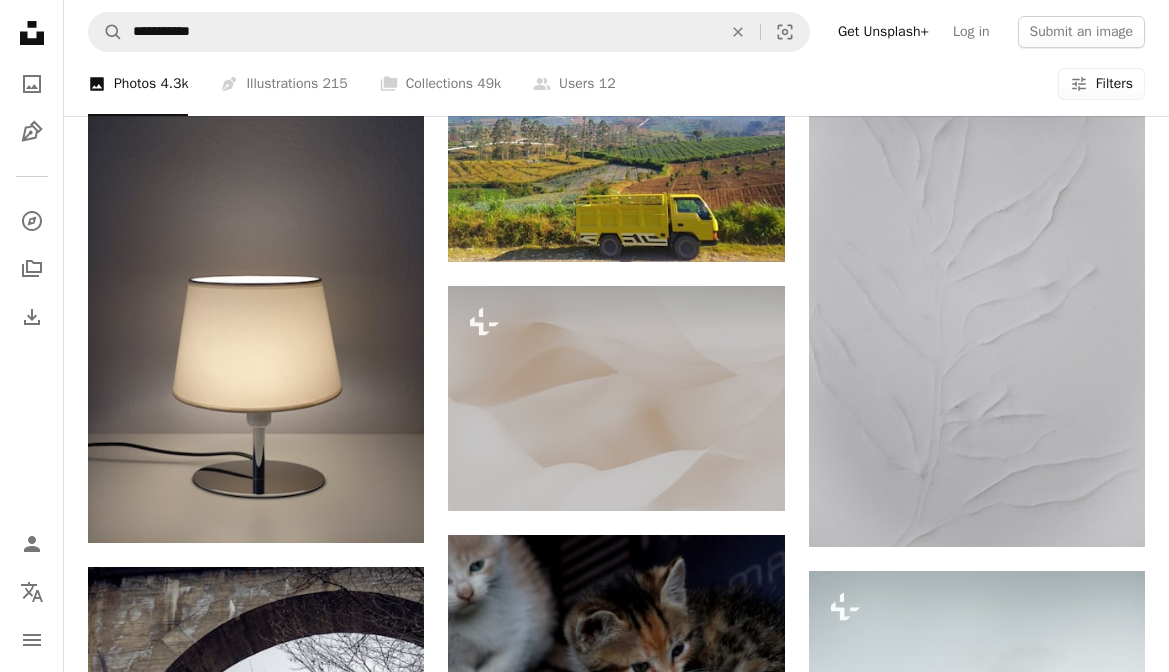 scroll, scrollTop: 11168, scrollLeft: 0, axis: vertical 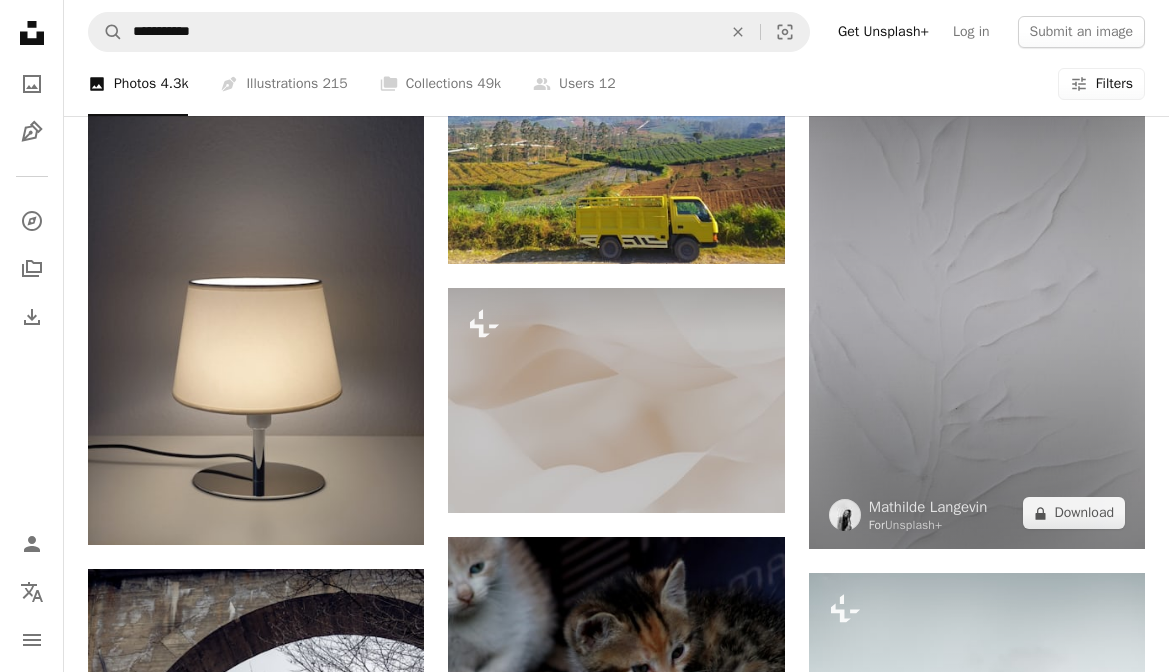 click at bounding box center [977, 297] 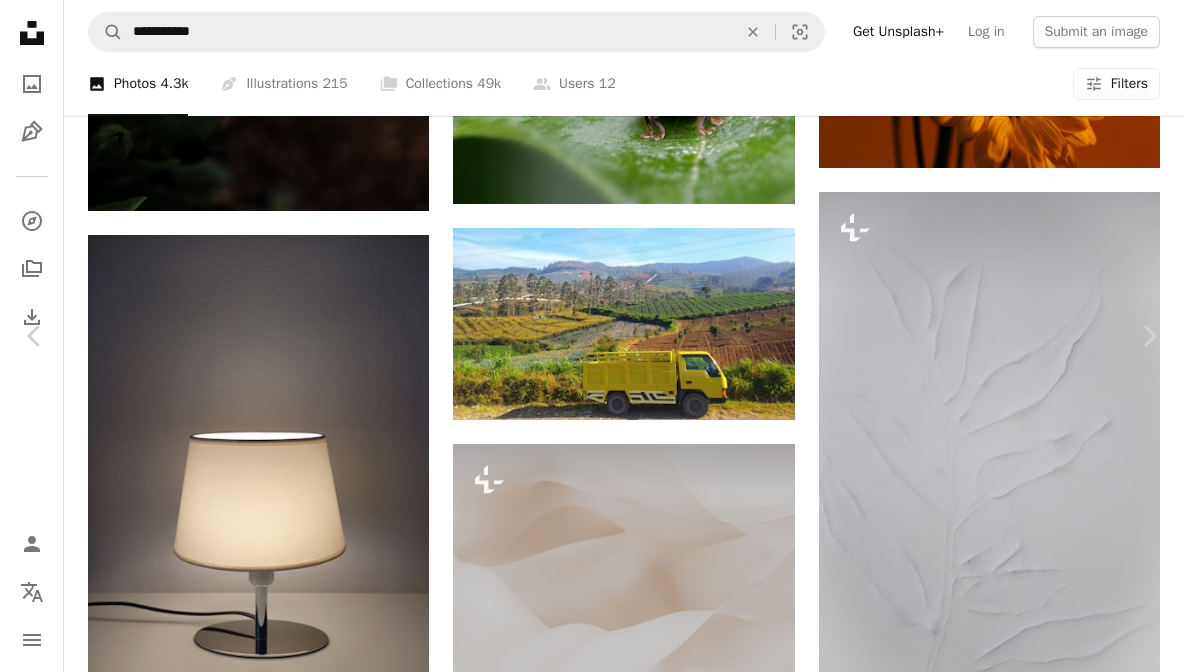 click on "An X shape" at bounding box center (20, 20) 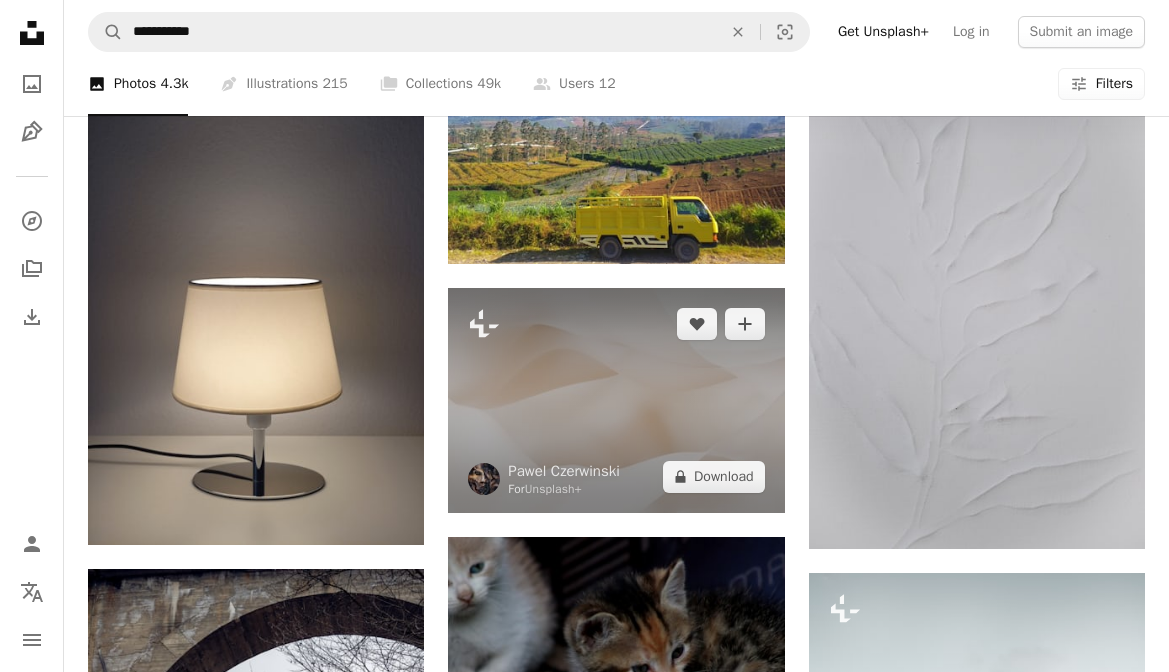 click at bounding box center [616, 400] 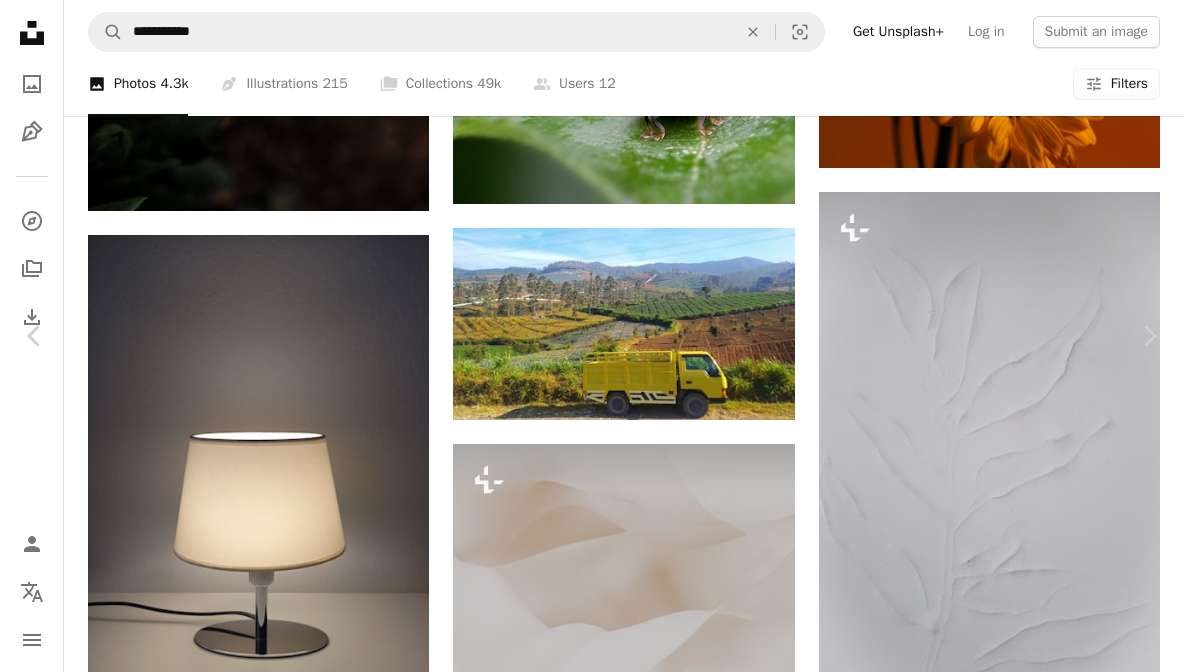 click on "An X shape" at bounding box center (20, 20) 